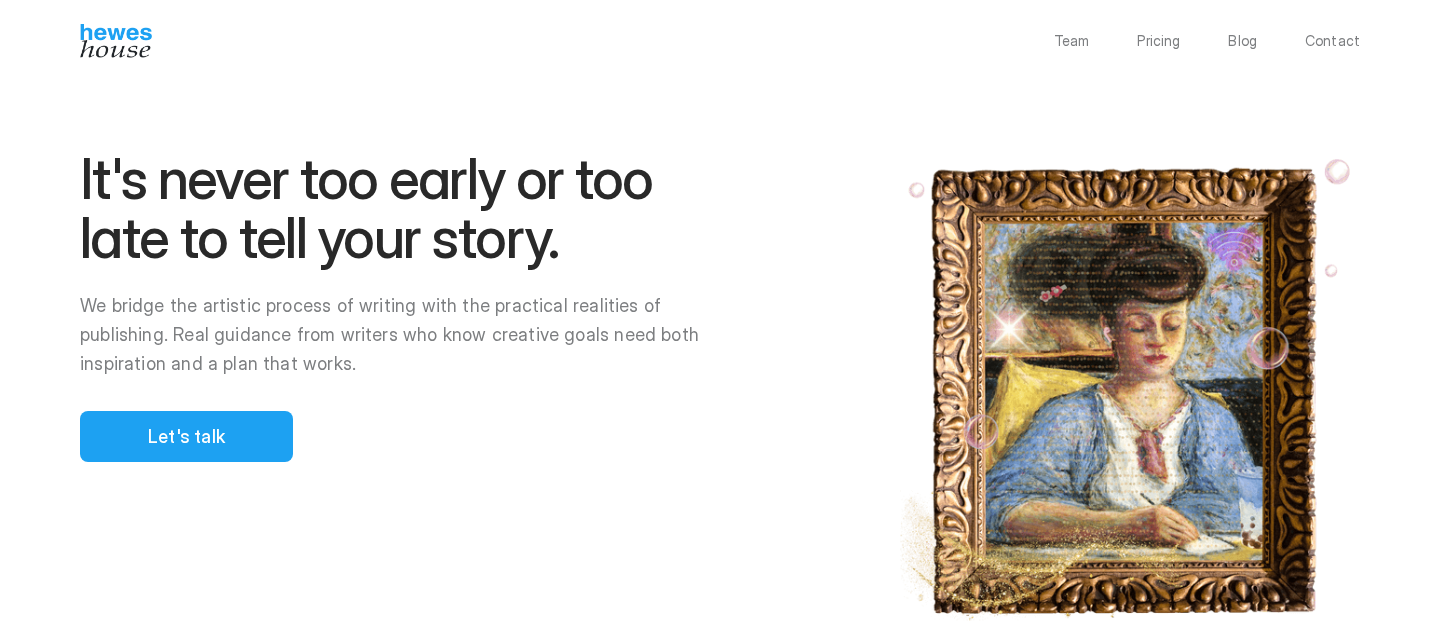 scroll, scrollTop: 0, scrollLeft: 0, axis: both 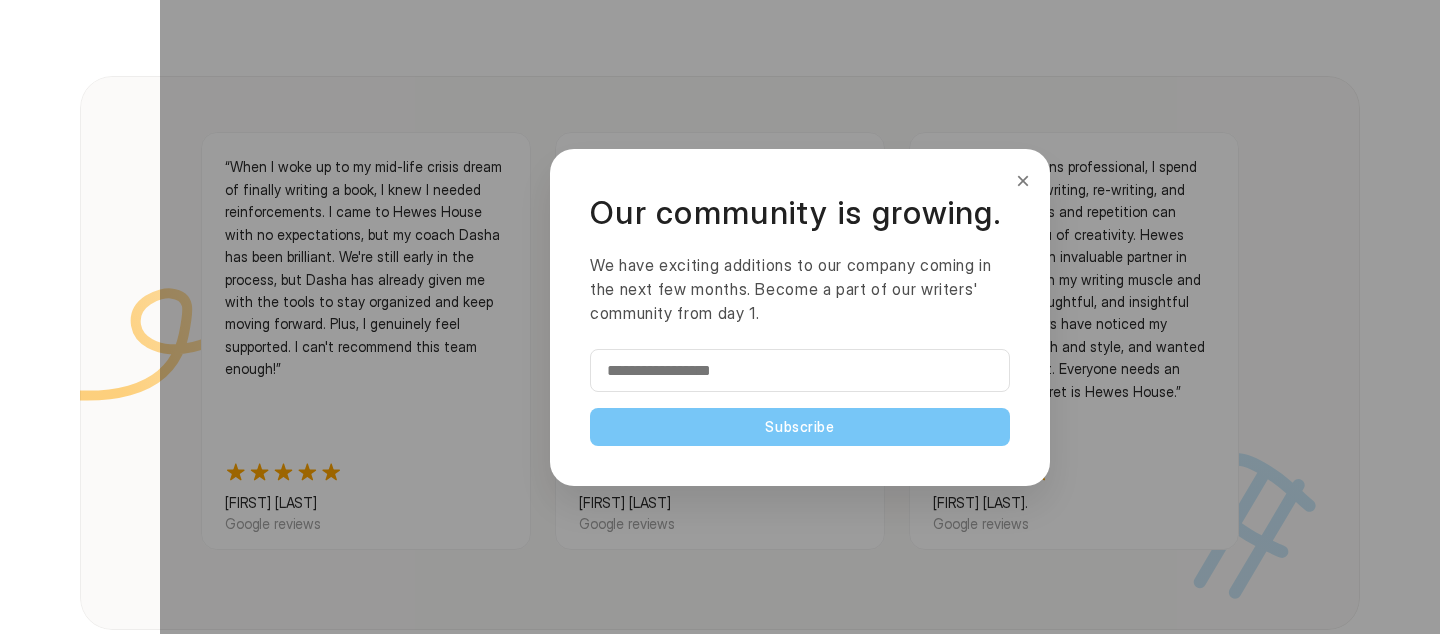 click on "×" at bounding box center [1023, 181] 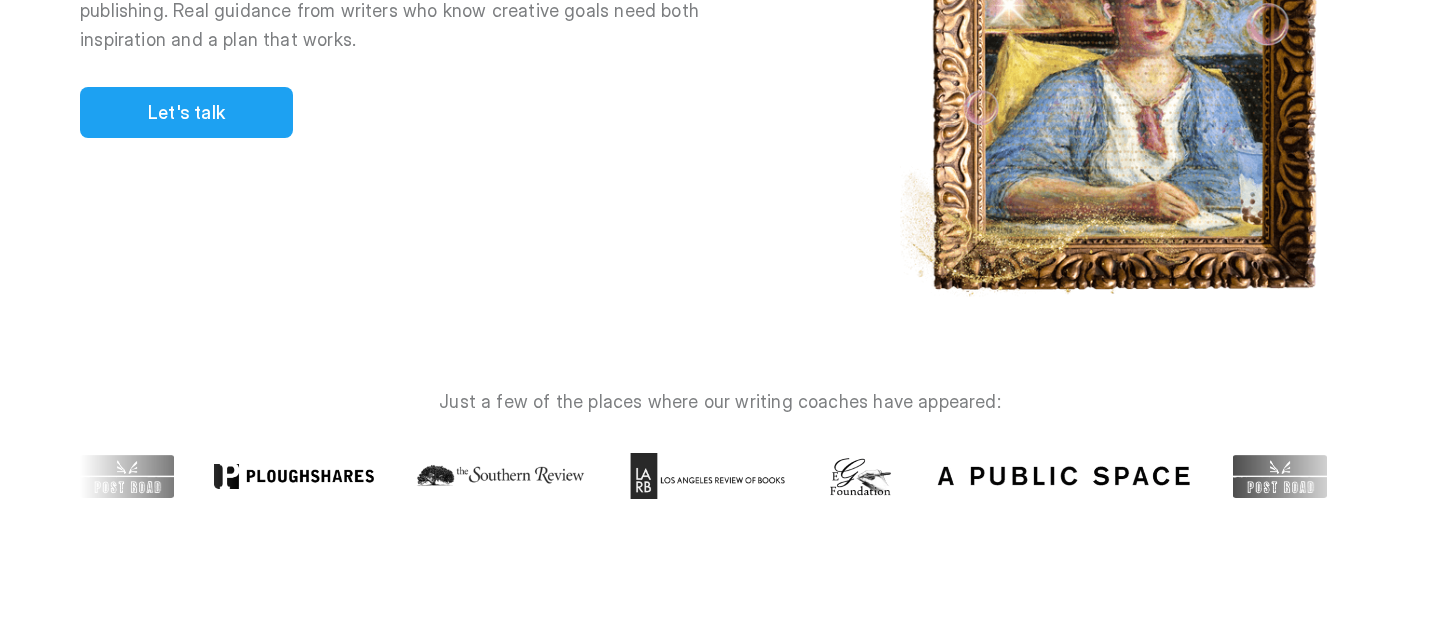 scroll, scrollTop: 0, scrollLeft: 0, axis: both 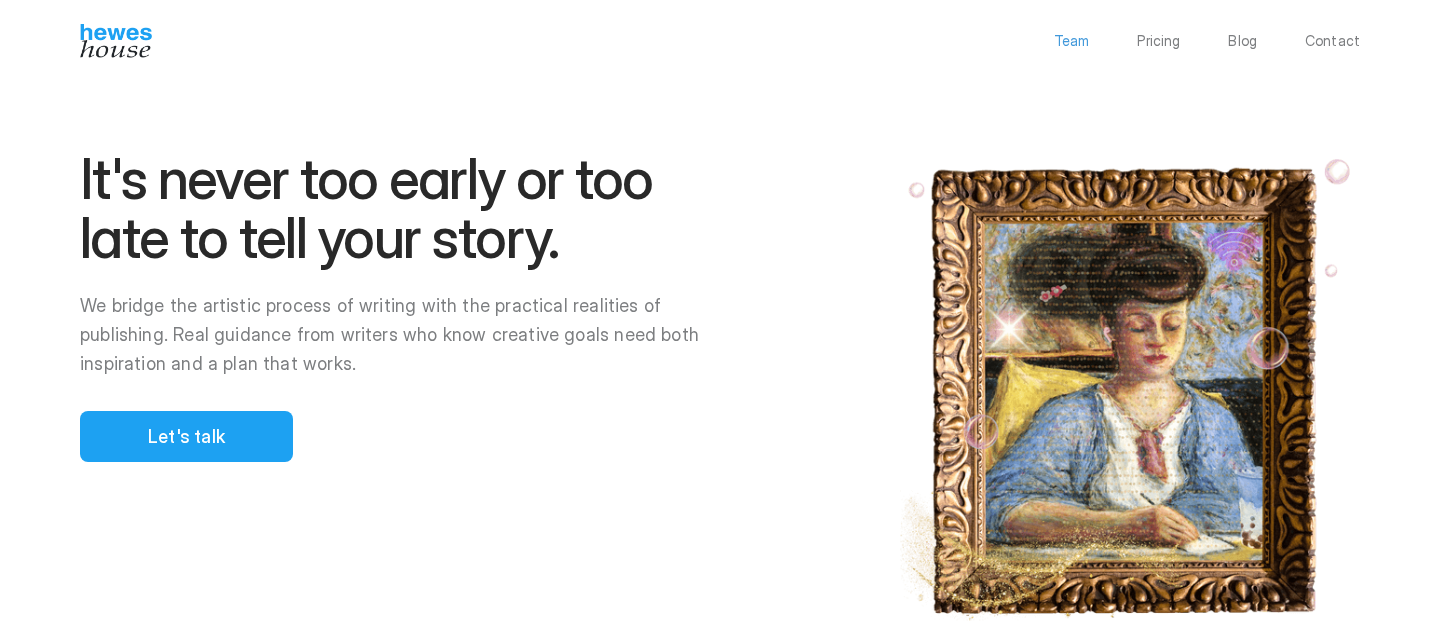 click on "Team" at bounding box center (1072, 41) 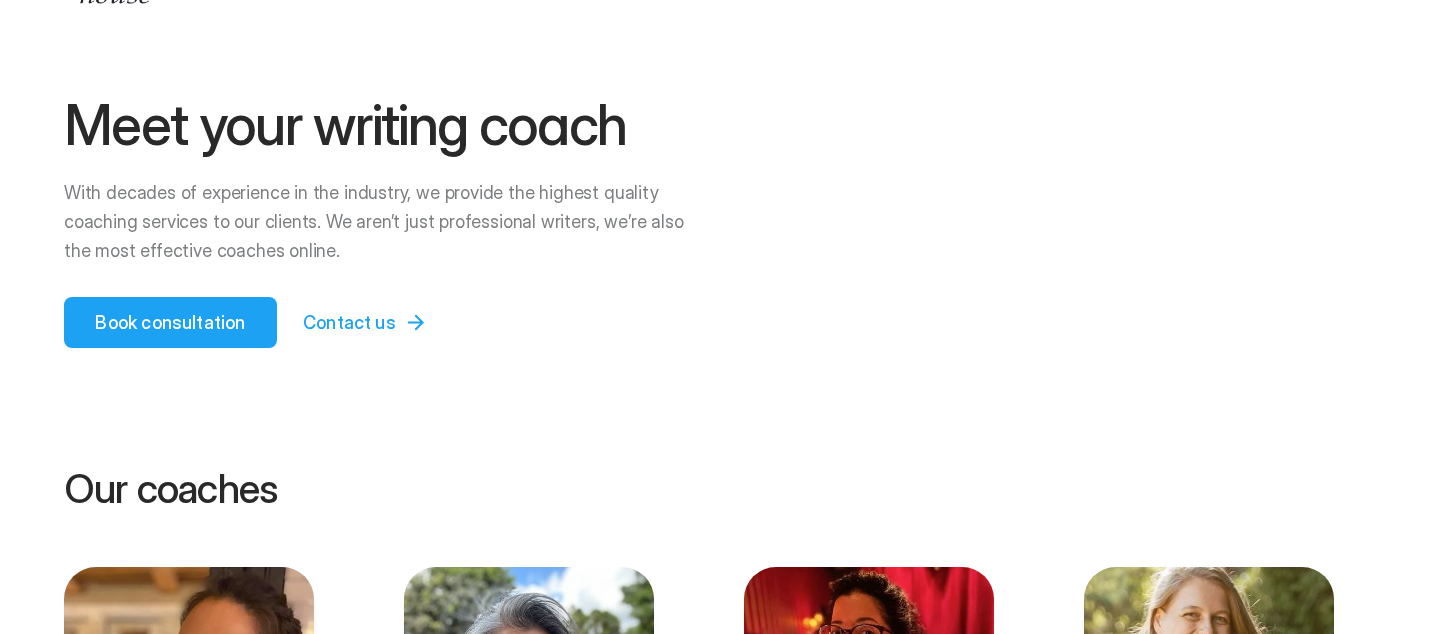 scroll, scrollTop: 0, scrollLeft: 0, axis: both 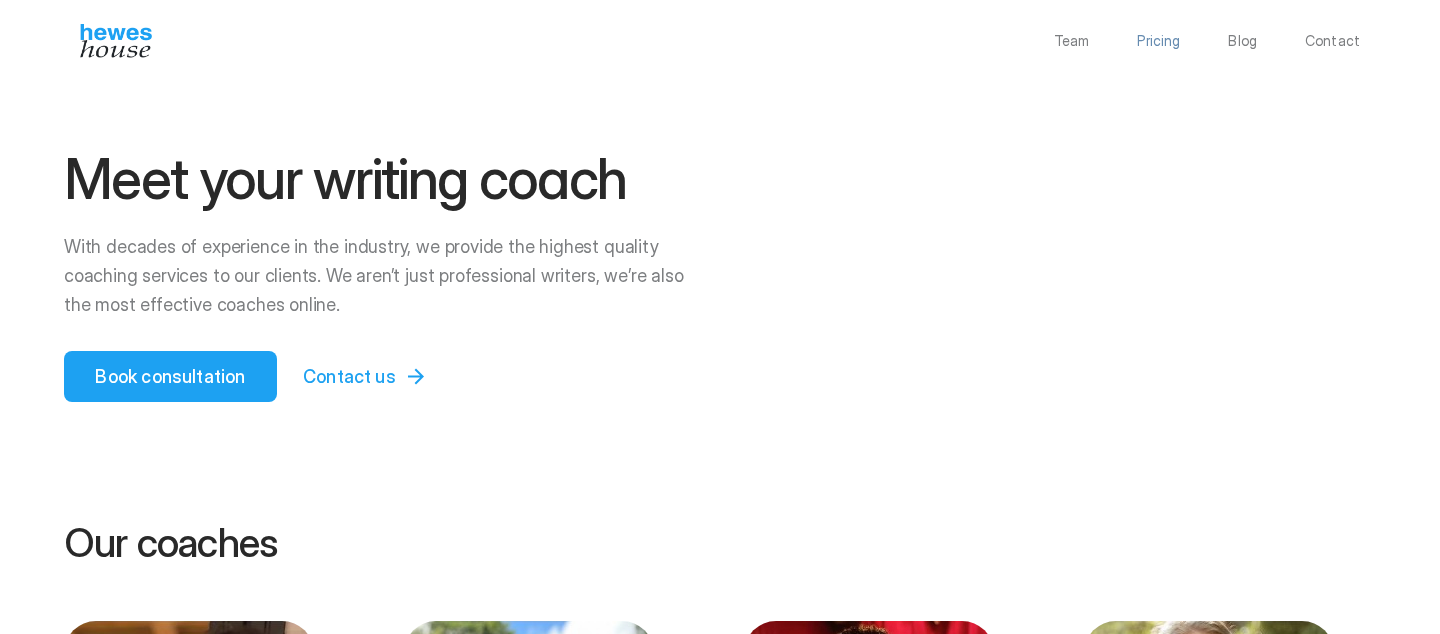 click on "Pricing" at bounding box center (1158, 41) 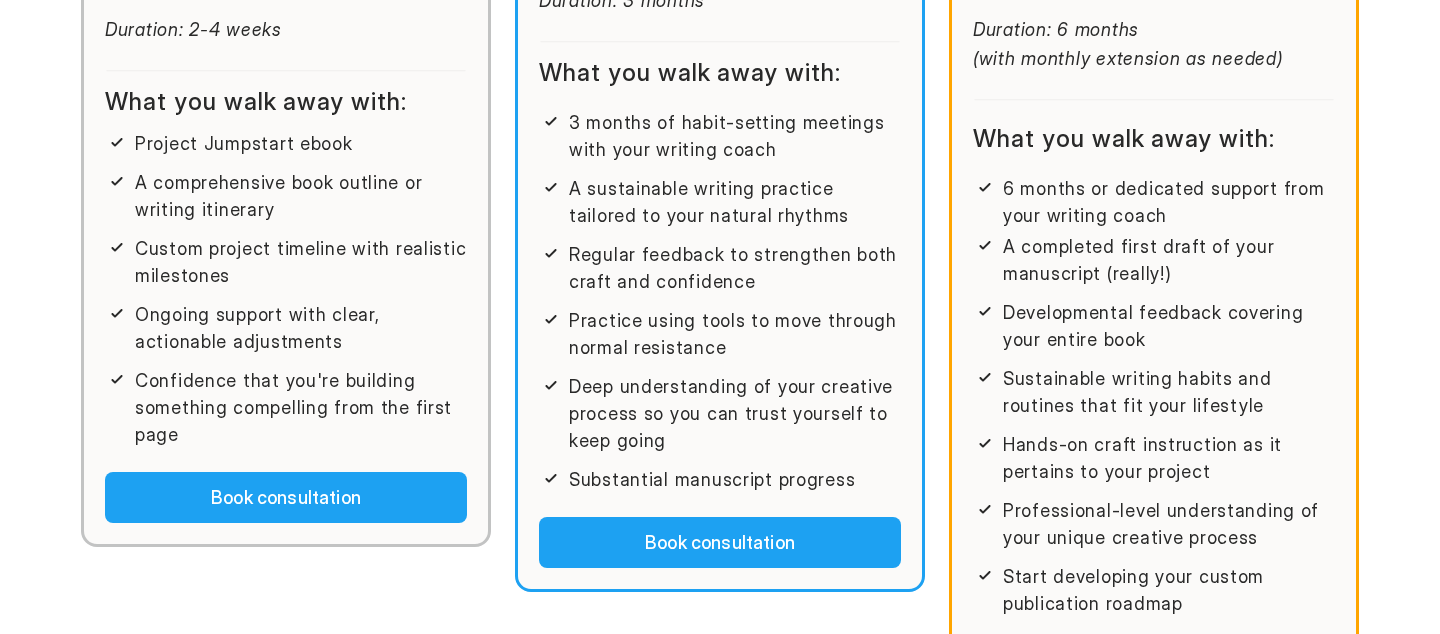 scroll, scrollTop: 0, scrollLeft: 0, axis: both 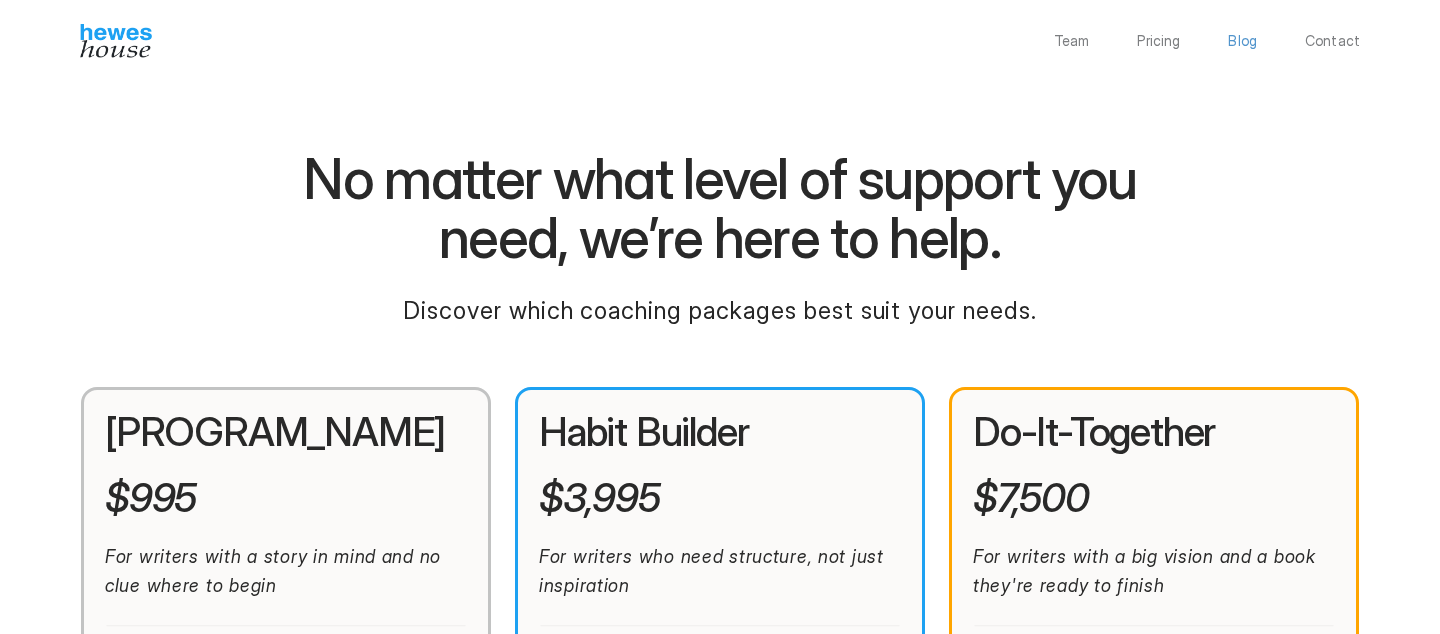 click on "Blog" at bounding box center [1242, 41] 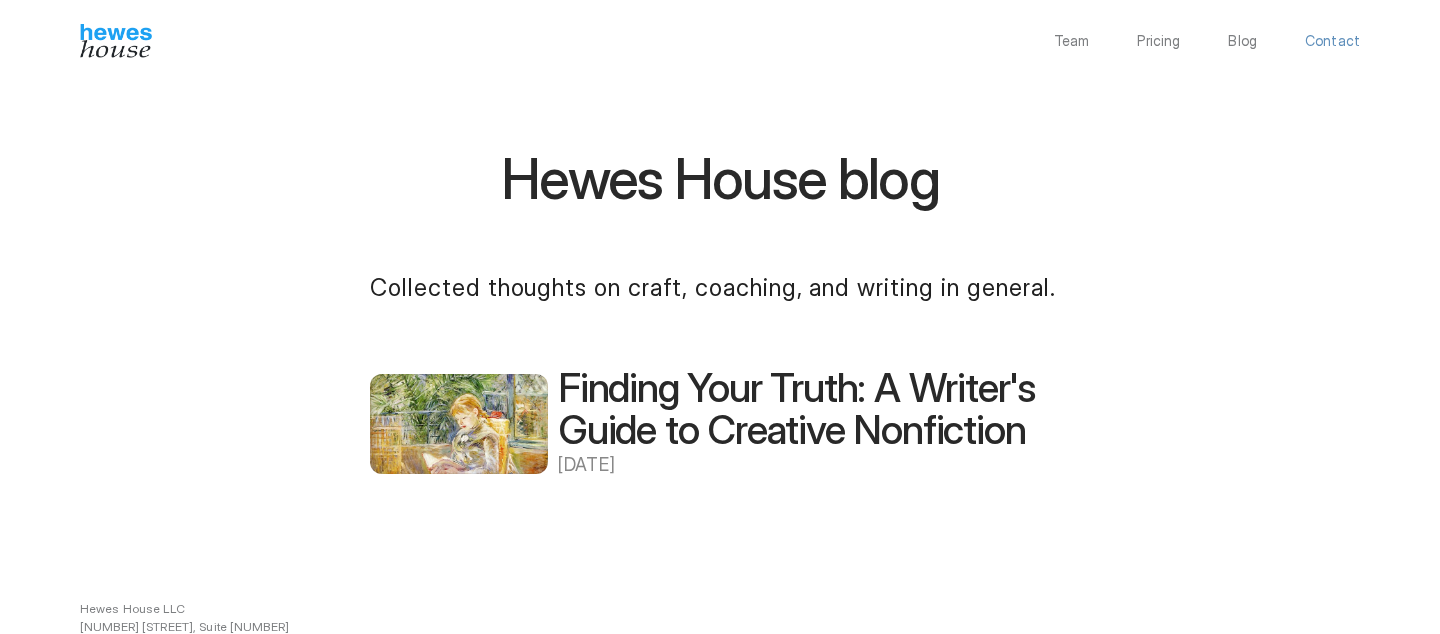 click on "Contact" at bounding box center (1332, 41) 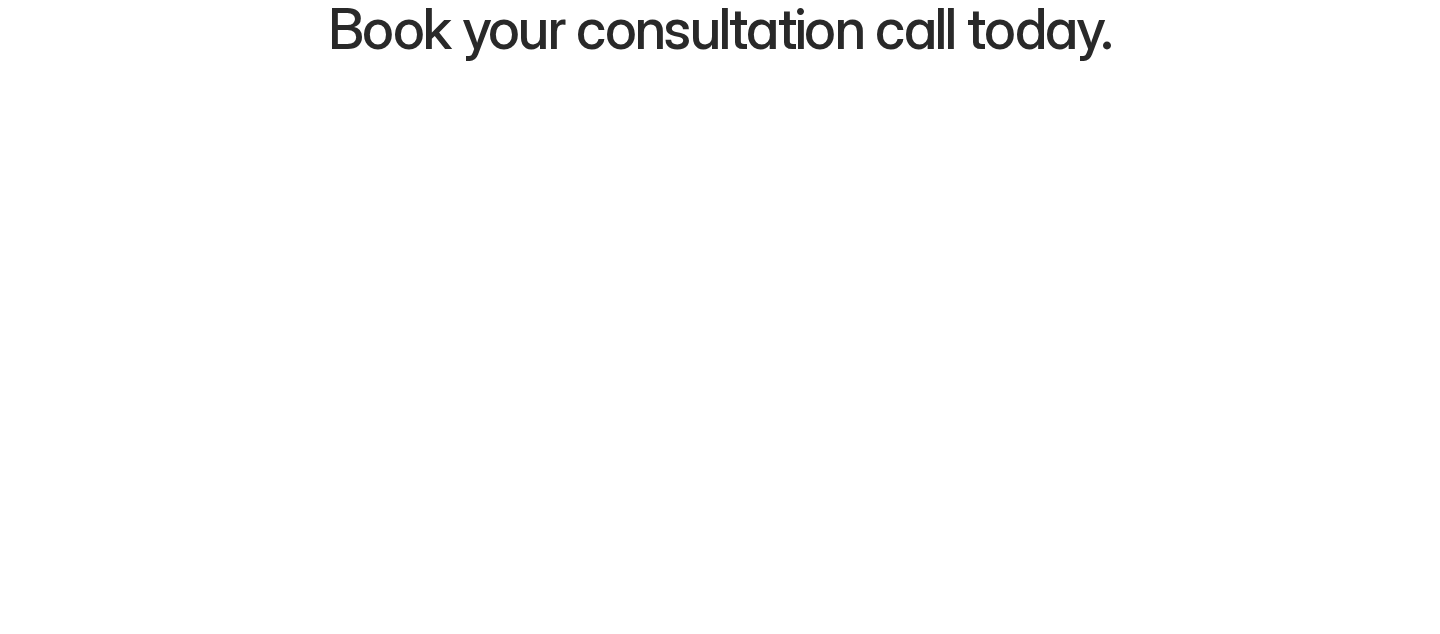 scroll, scrollTop: 0, scrollLeft: 0, axis: both 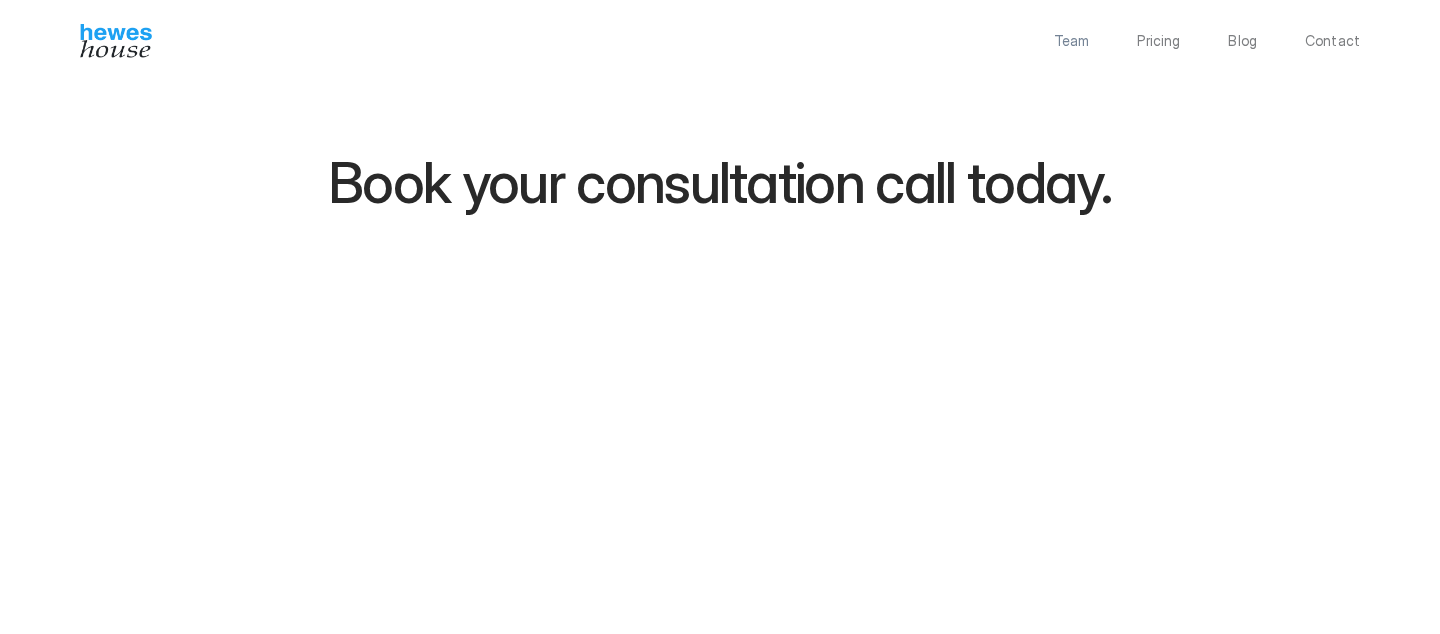 click on "Team" at bounding box center (1072, 41) 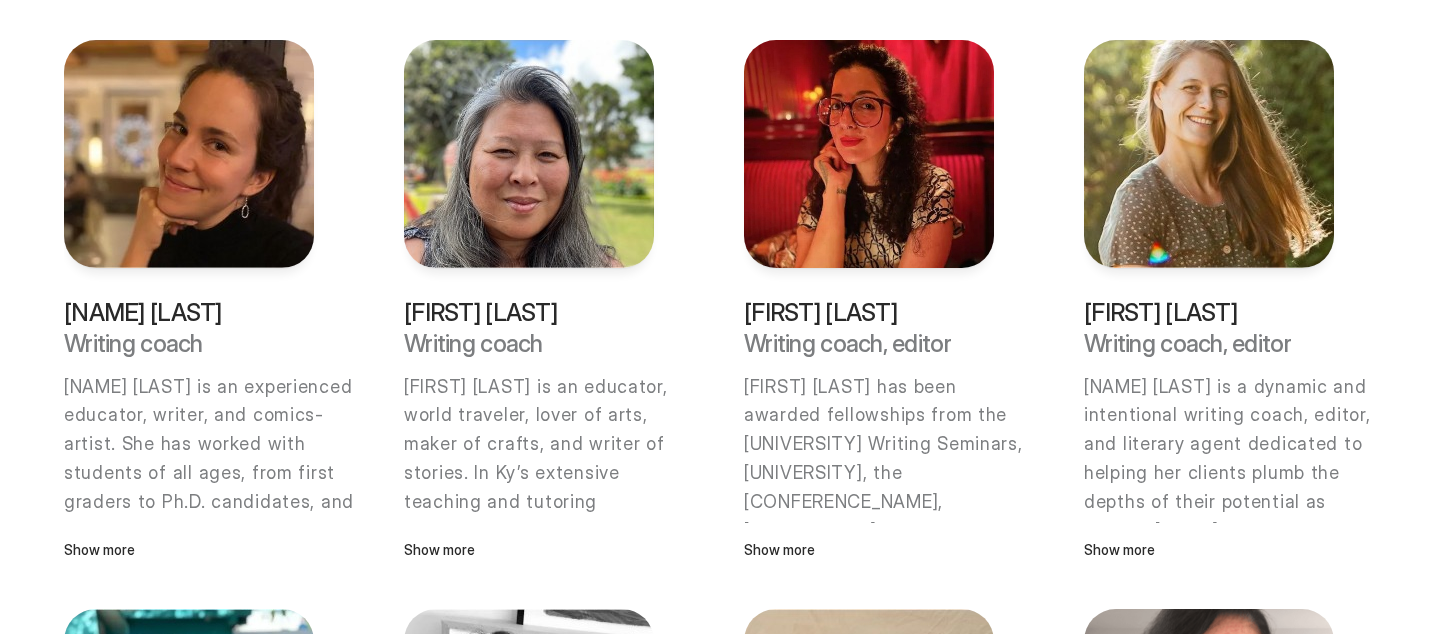 scroll, scrollTop: 541, scrollLeft: 0, axis: vertical 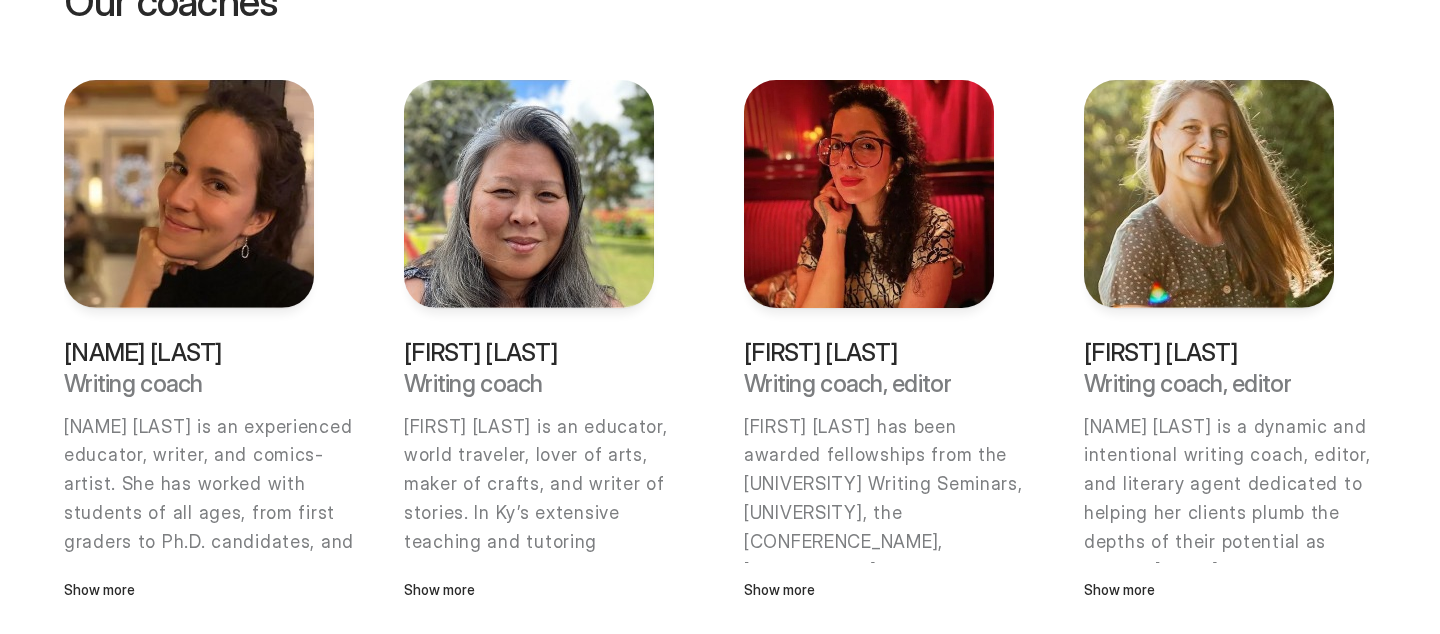 click on "[FIRST] [LAST]" at bounding box center [869, 352] 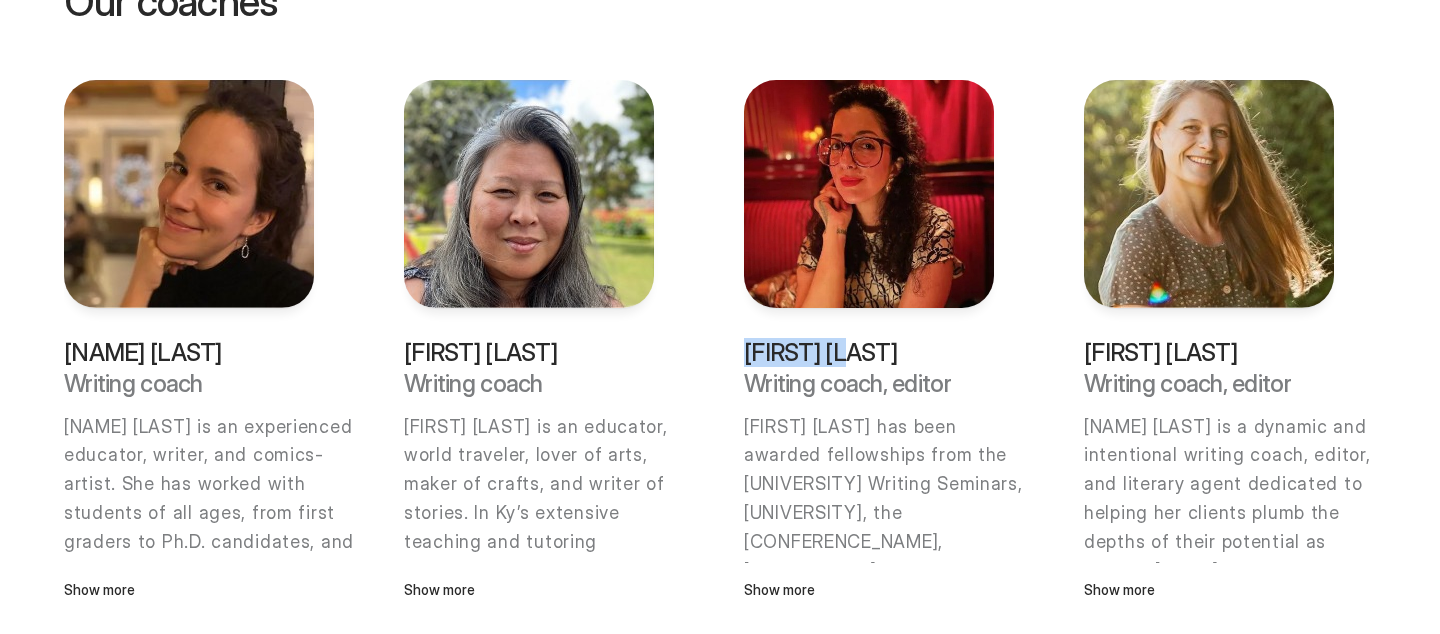 click on "[FIRST] [LAST]" at bounding box center [869, 352] 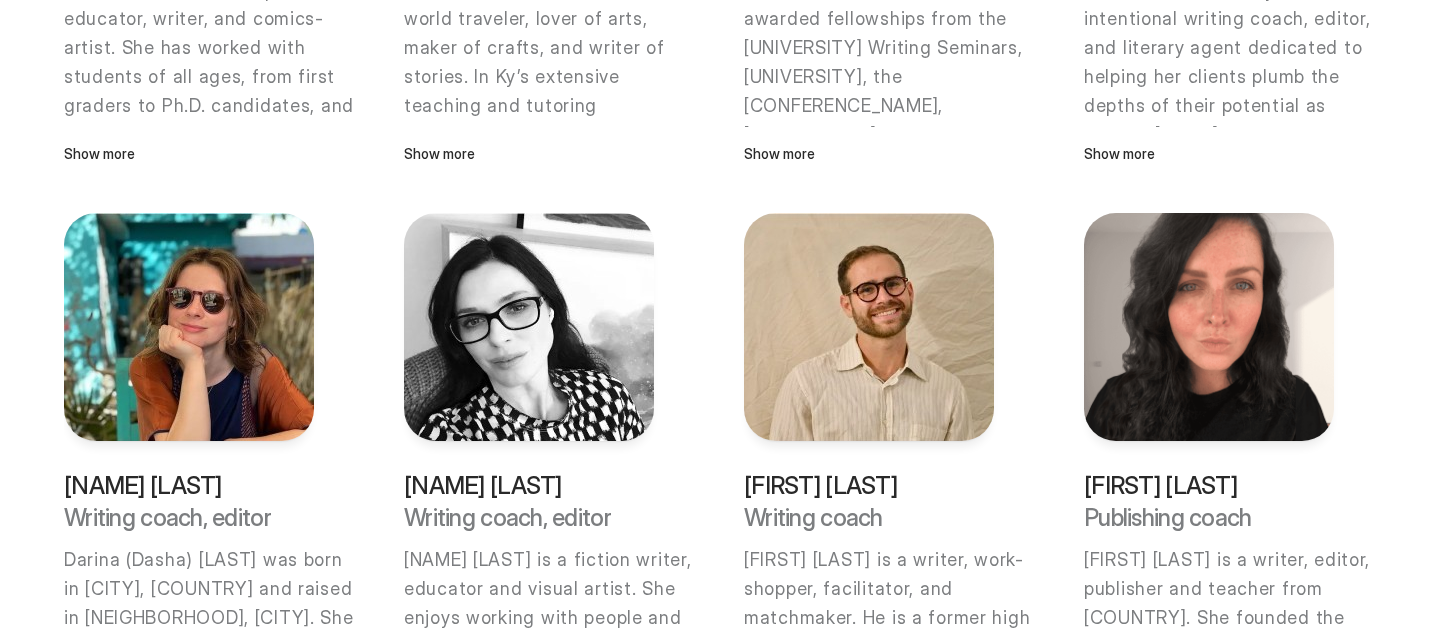 scroll, scrollTop: 1087, scrollLeft: 0, axis: vertical 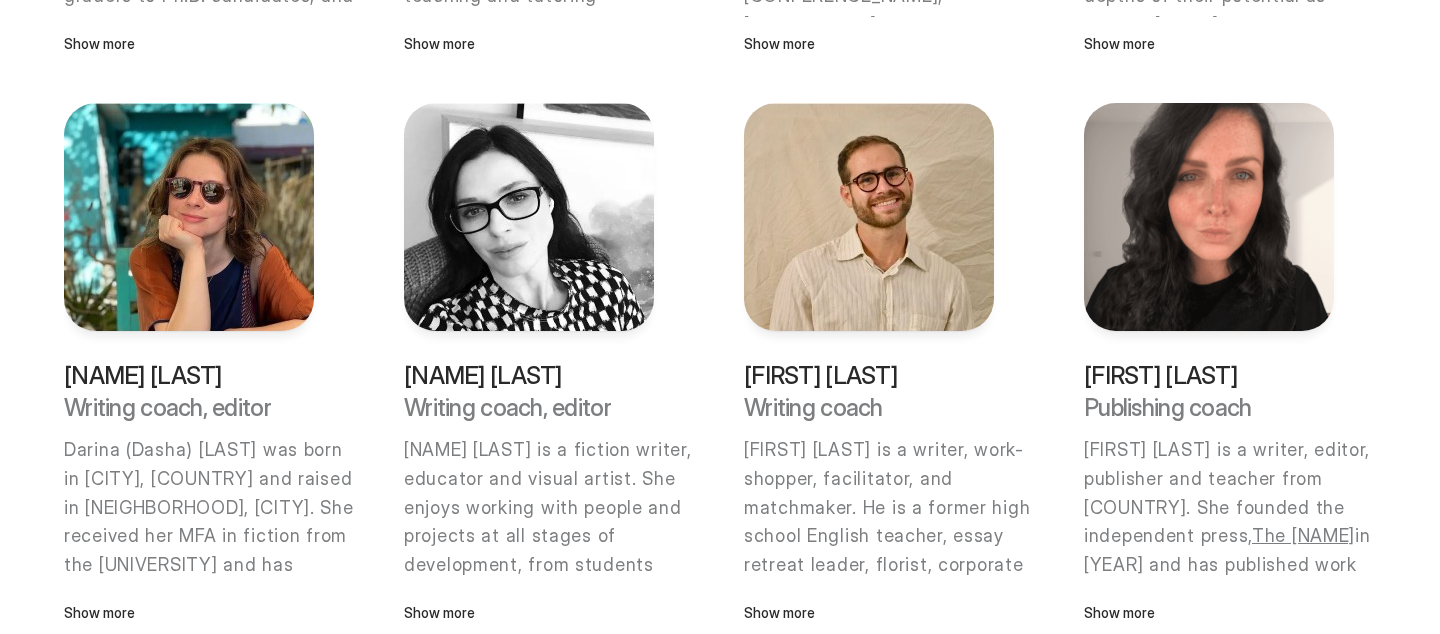 click on "[FIRST] [LAST]" at bounding box center [1209, 375] 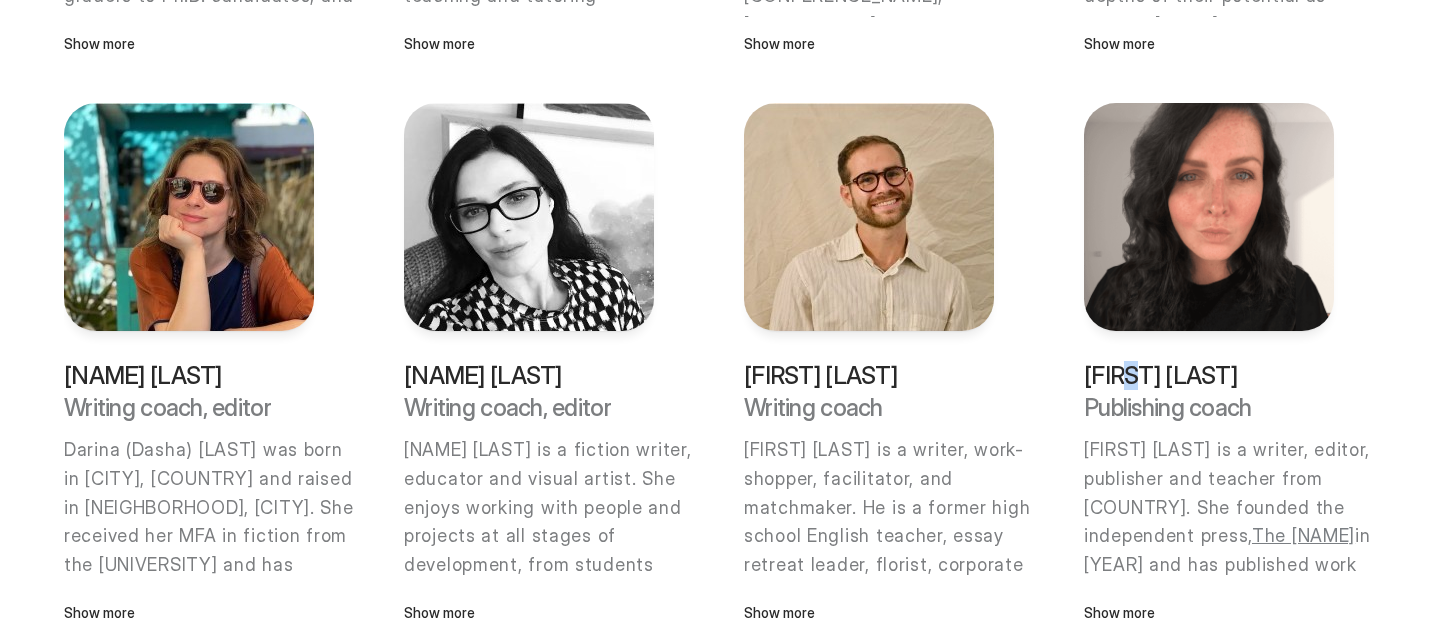 click on "[FIRST] [LAST]" at bounding box center [1209, 375] 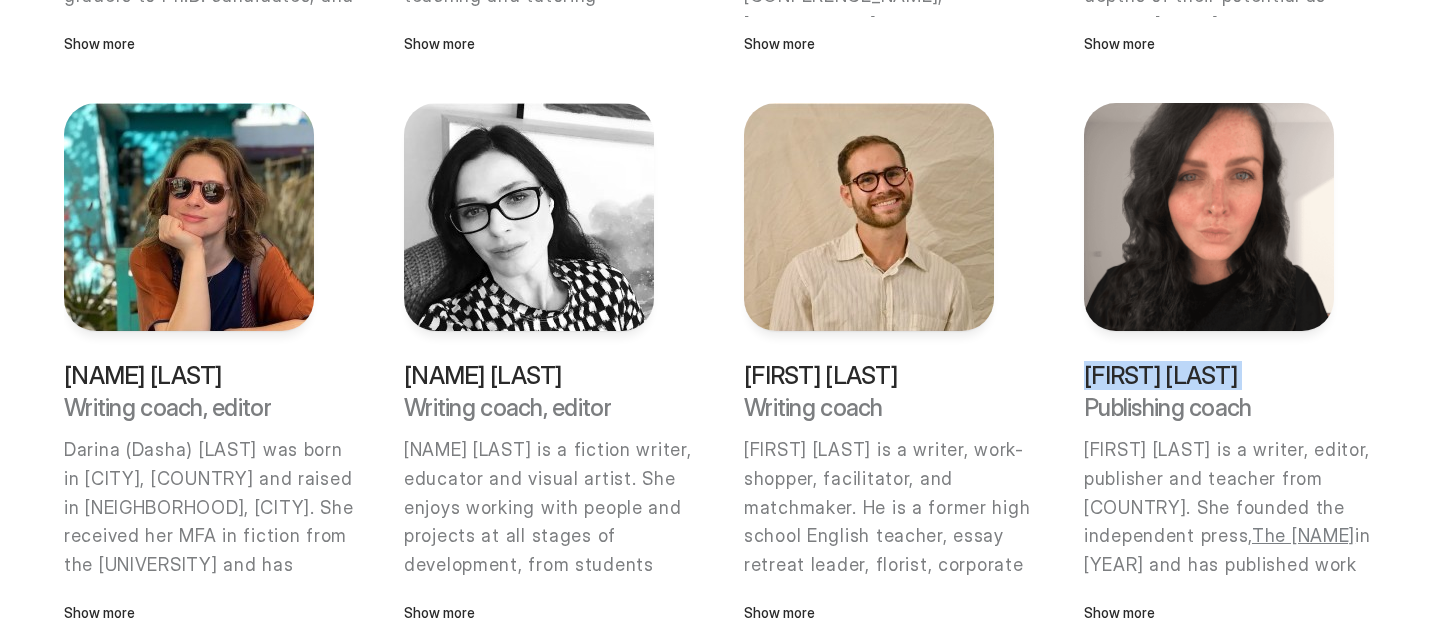click on "[FIRST] [LAST]" at bounding box center (1209, 375) 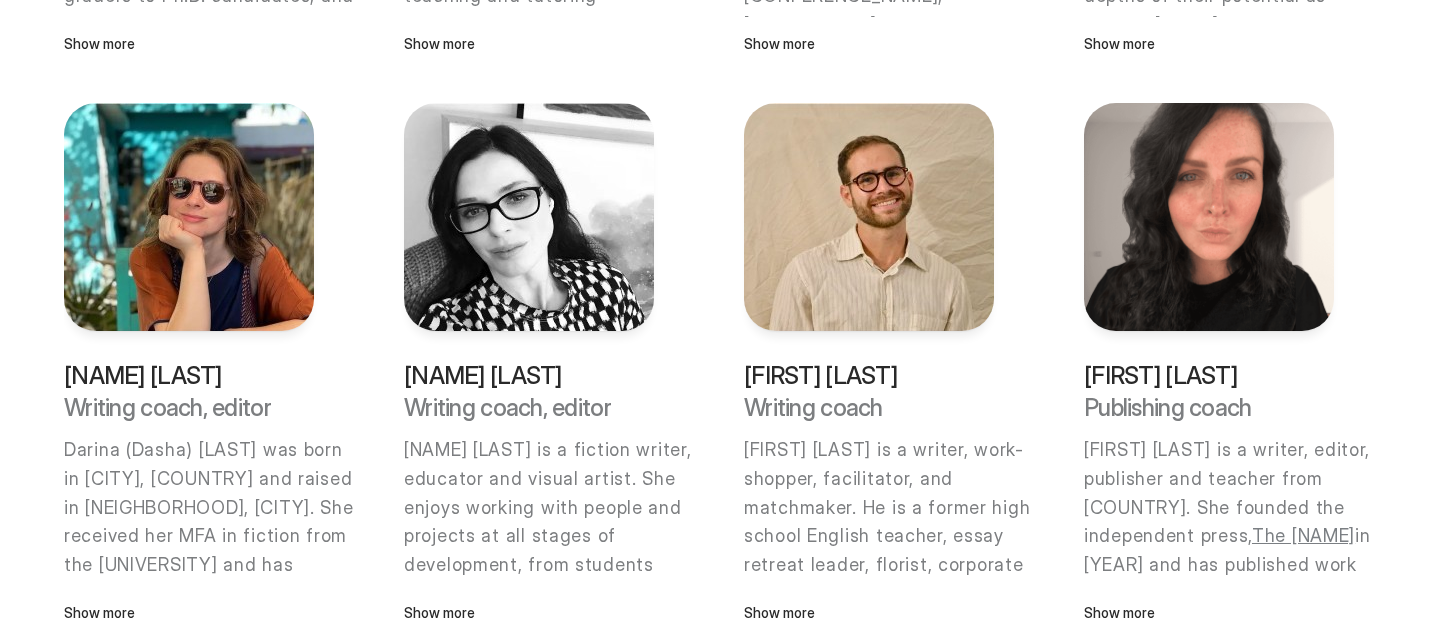 click on "Our coaches [FIRST] [LAST] Writing coach [FIRST] [LAST] is an experienced educator, writer, and comics-artist. She has worked with students of all ages, from first graders to Ph.D. candidates, and is passionate about helping her students communicate clearly and effectively through writing. Veronica’s teaching experience began with [ORGANIZATION]’s [PROGRAM_NAME] program, where she served sixth graders in a low-income literacy classroom. Following this experience, Veronica continued to serve students often left behind in traditional educational settings. She taught both academic and creative writing with the [ORGANIZATION], the [ORGANIZATION], and [UNIVERSITY]. In each of these roles, Veronica honed her skills for building strong relationships with students and teaching effectively. In her free time, Veronica is writing a novel about the Midwest, playing with her cat, and making visual art. She’s excited to be a writing coach with [COMPANY_NAME]. Show more [FIRST] [LAST] Writing coach Show more SICK," at bounding box center (720, 314) 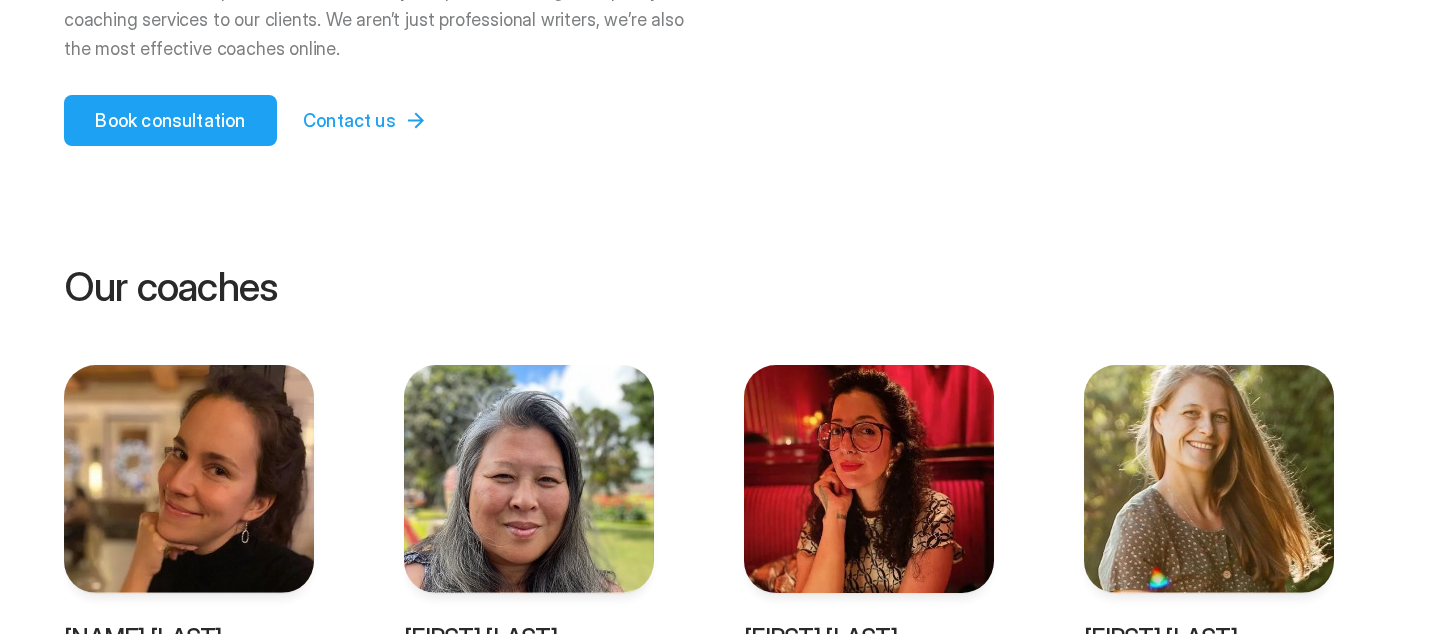 scroll, scrollTop: 0, scrollLeft: 0, axis: both 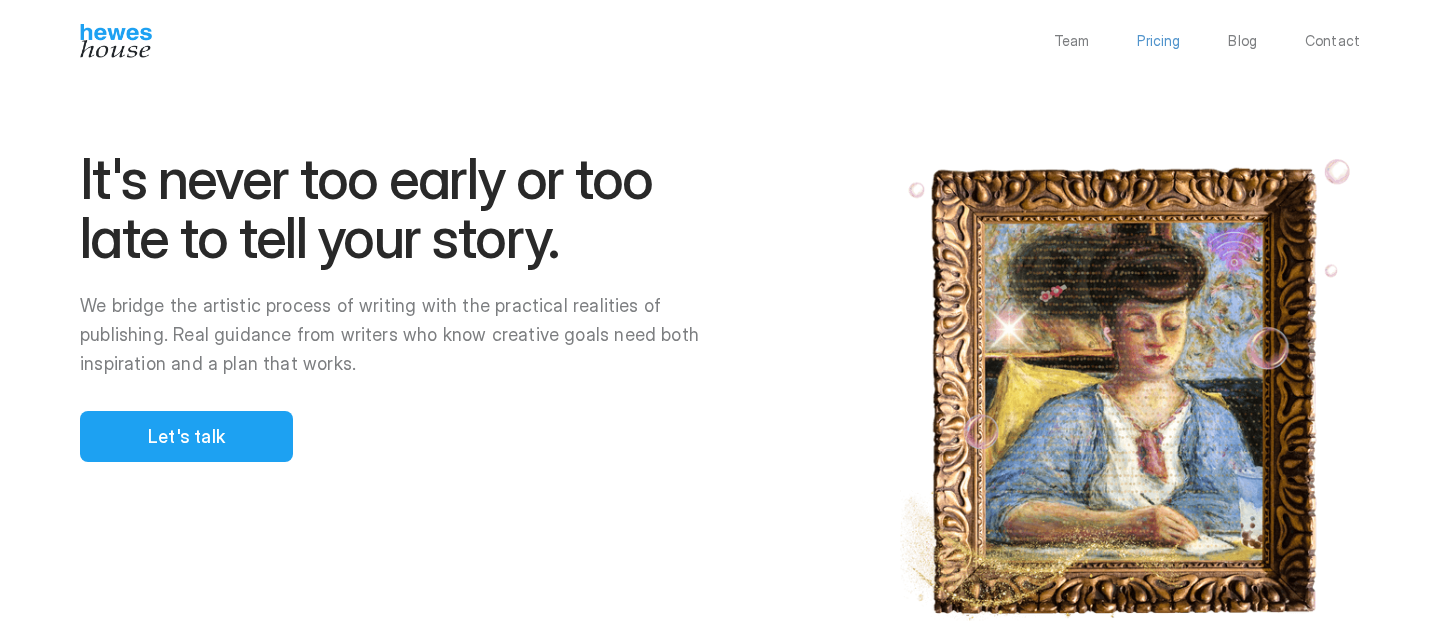 click on "Pricing" at bounding box center (1158, 41) 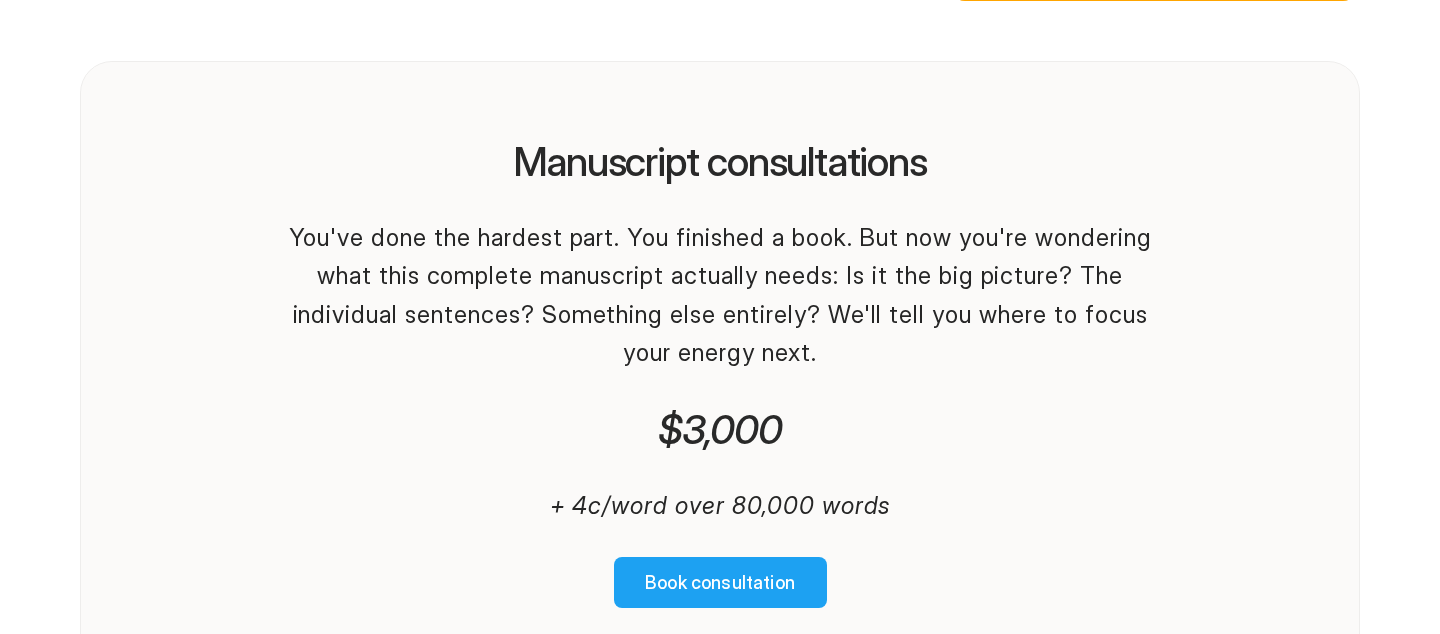 scroll, scrollTop: 1551, scrollLeft: 0, axis: vertical 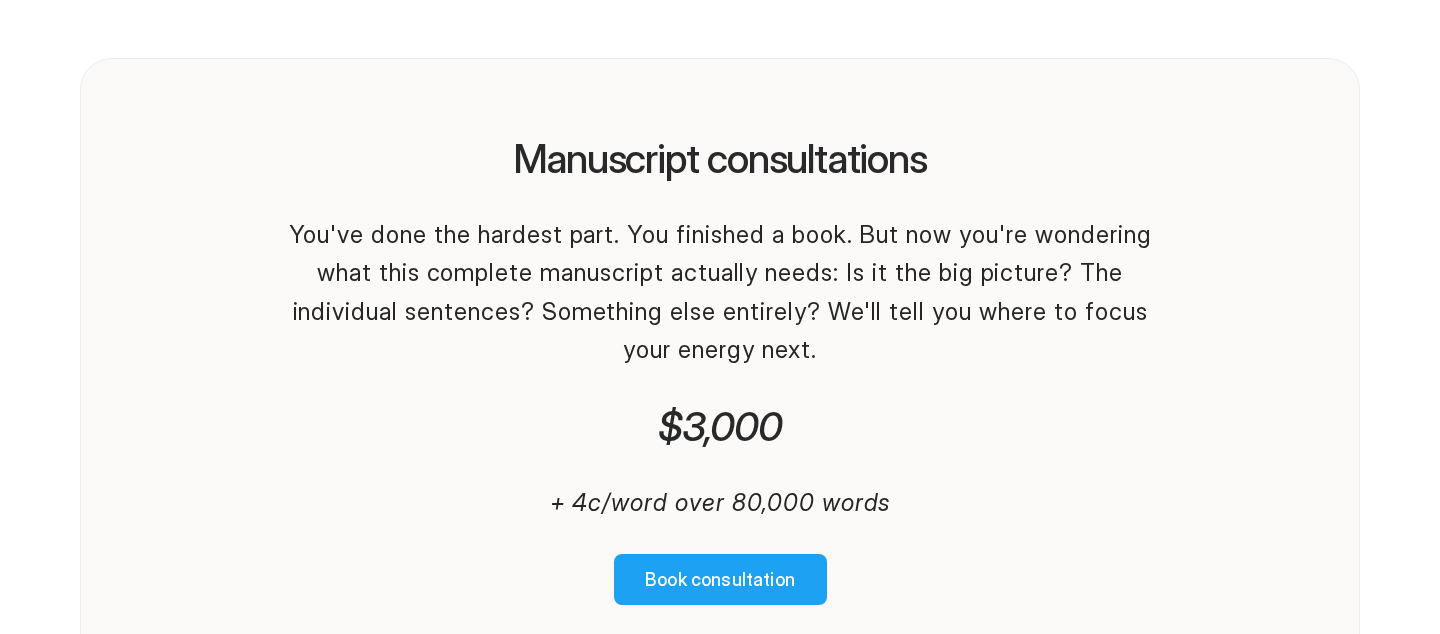 click on "Manuscript consultations" at bounding box center [720, 159] 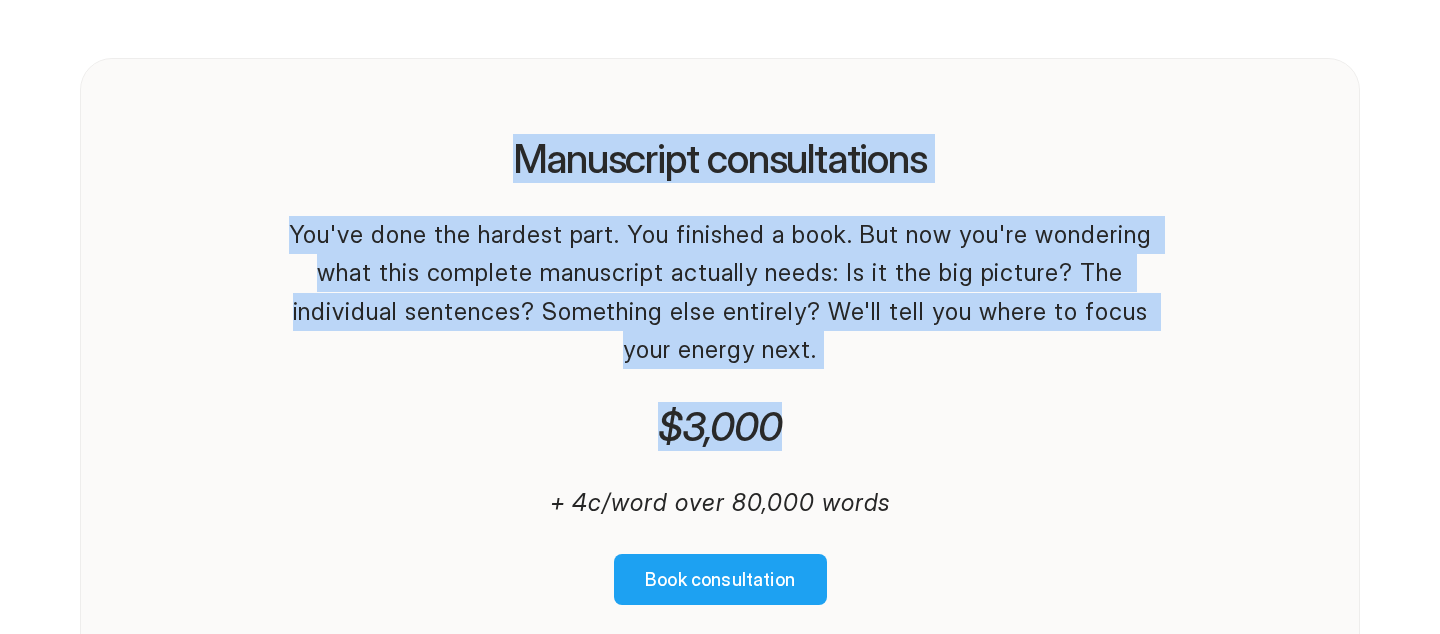 drag, startPoint x: 550, startPoint y: 144, endPoint x: 810, endPoint y: 411, distance: 372.67813 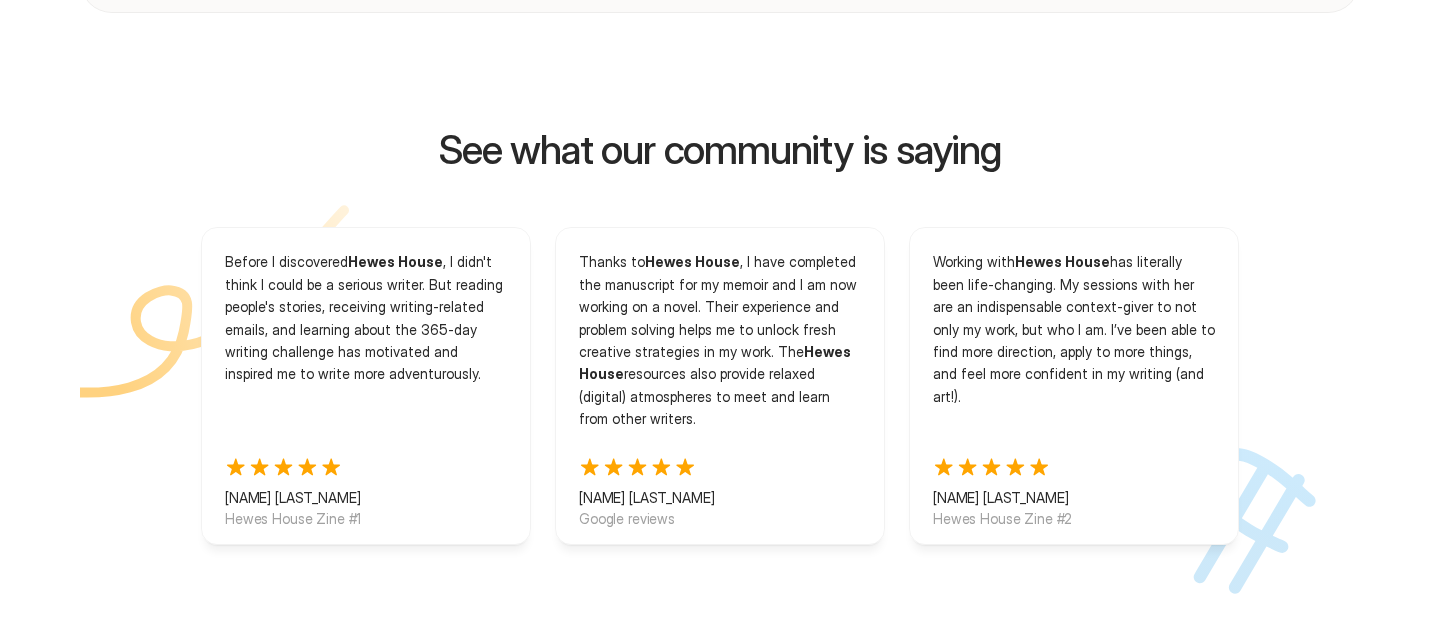 scroll, scrollTop: 0, scrollLeft: 0, axis: both 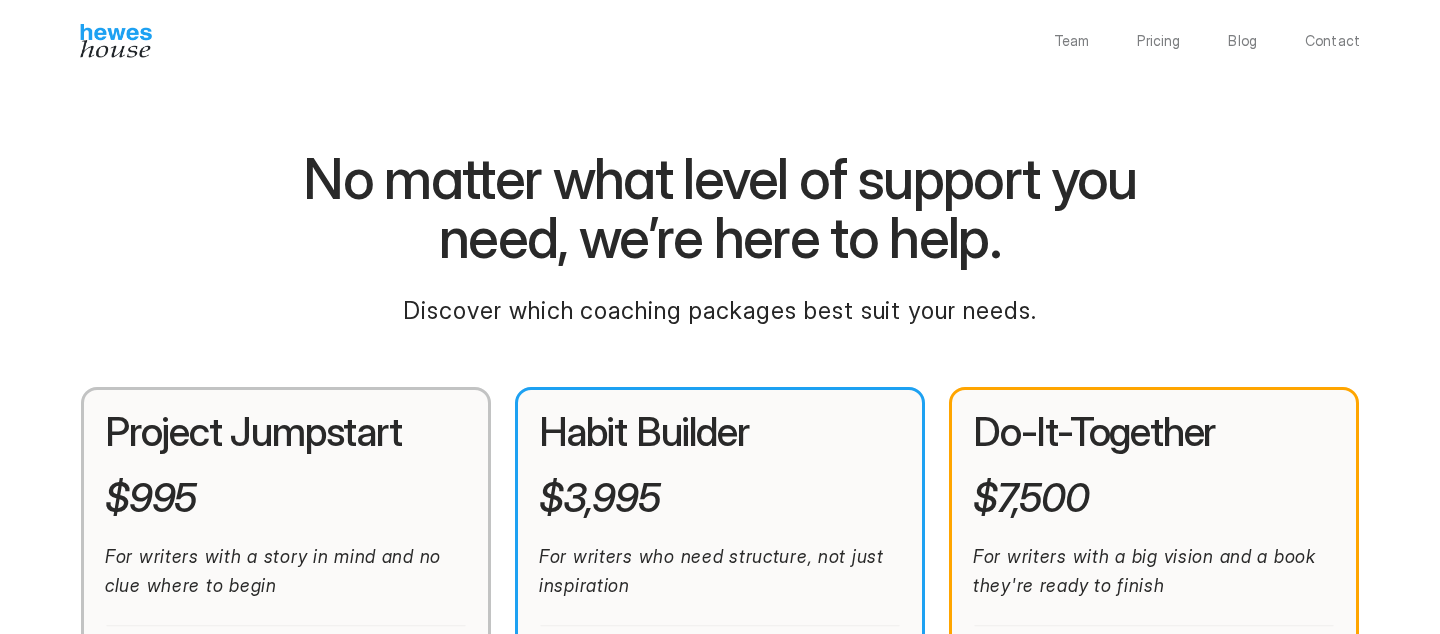 click on "Contact" at bounding box center (1332, 41) 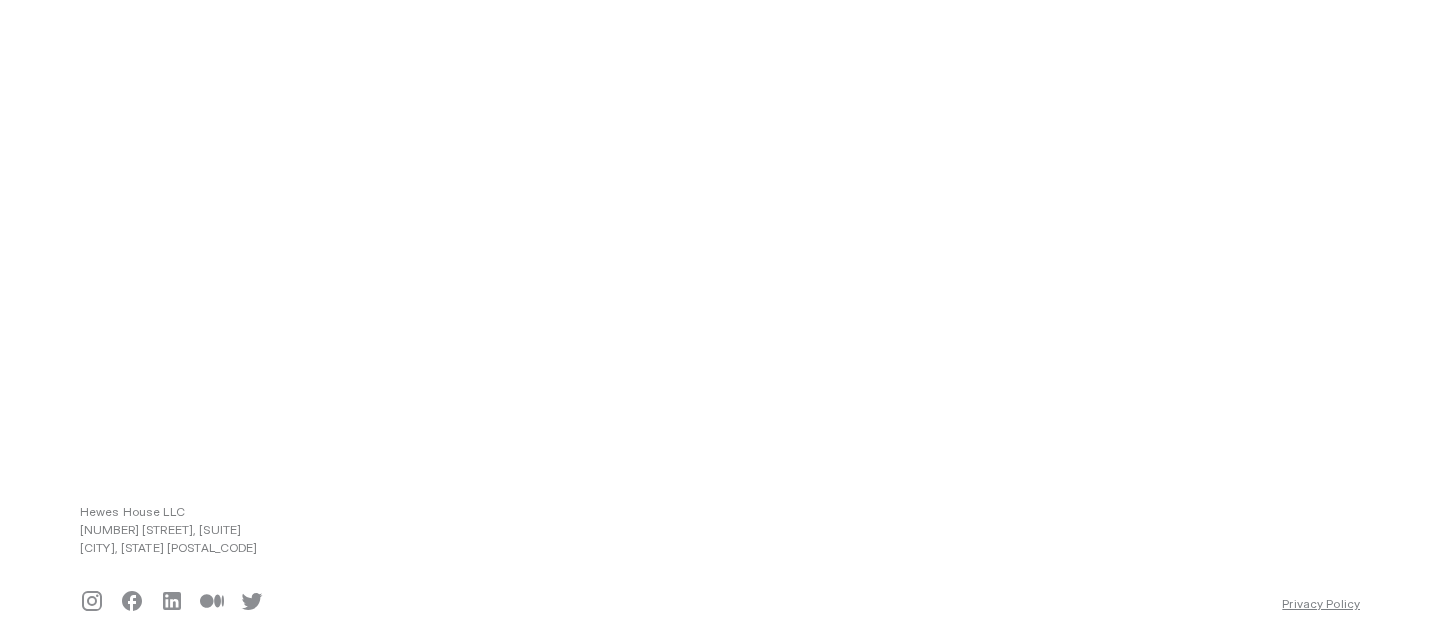scroll, scrollTop: 529, scrollLeft: 0, axis: vertical 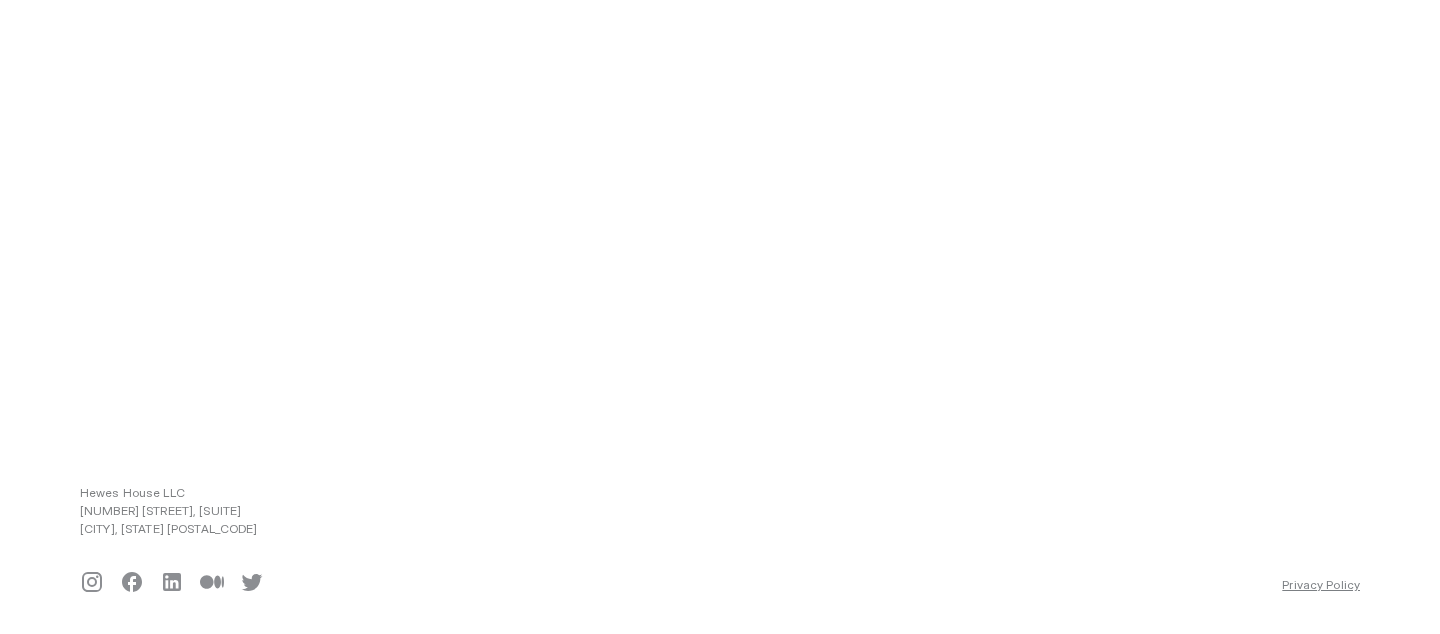 click on "Hewes House LLC" at bounding box center (168, 493) 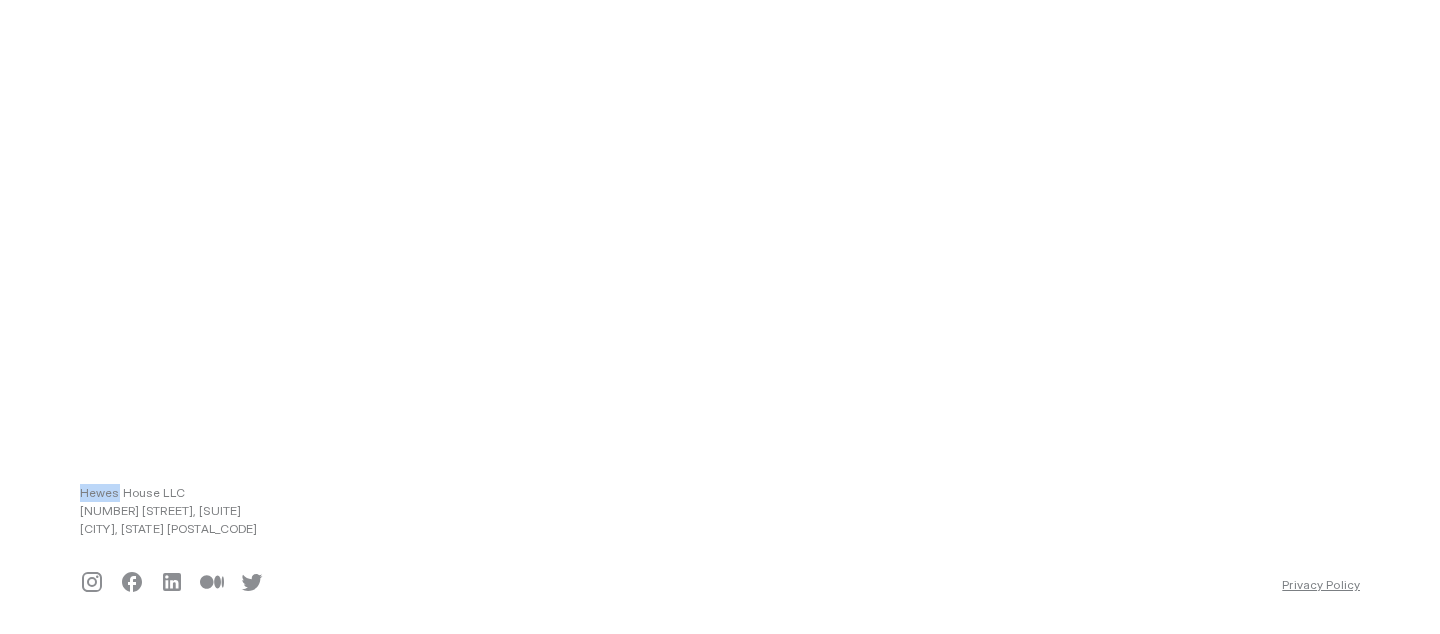 click on "Hewes House LLC" at bounding box center [168, 493] 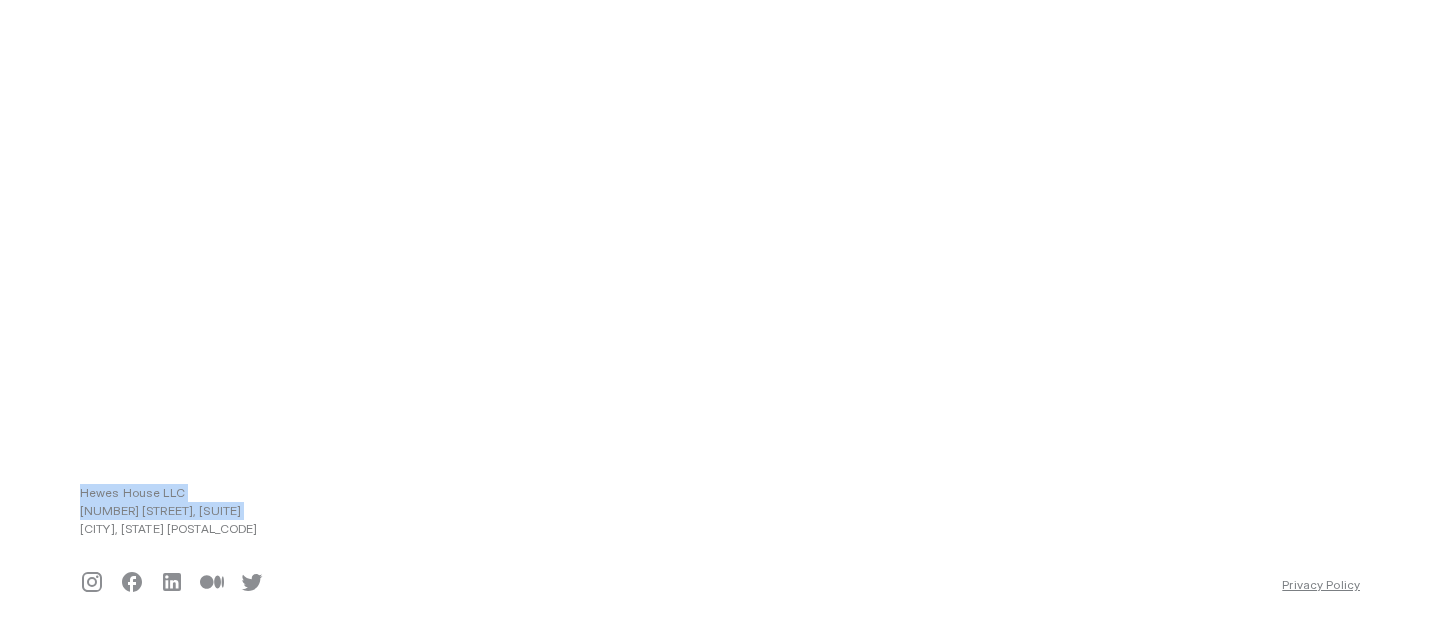 drag, startPoint x: 102, startPoint y: 496, endPoint x: 182, endPoint y: 506, distance: 80.622574 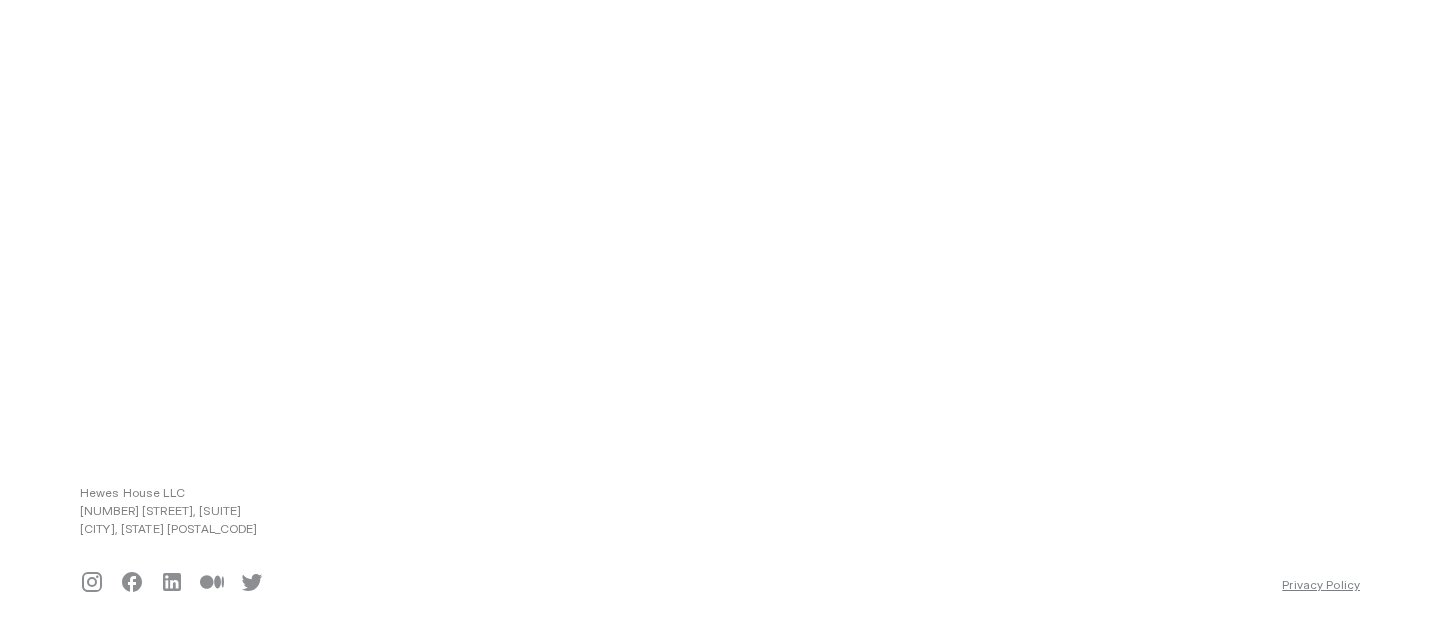 click on "Book your consultation call today. Hewes House LLC 54 E. 7th Street, Suite 20 New York, NY 10003 Privacy Policy" at bounding box center [720, 89] 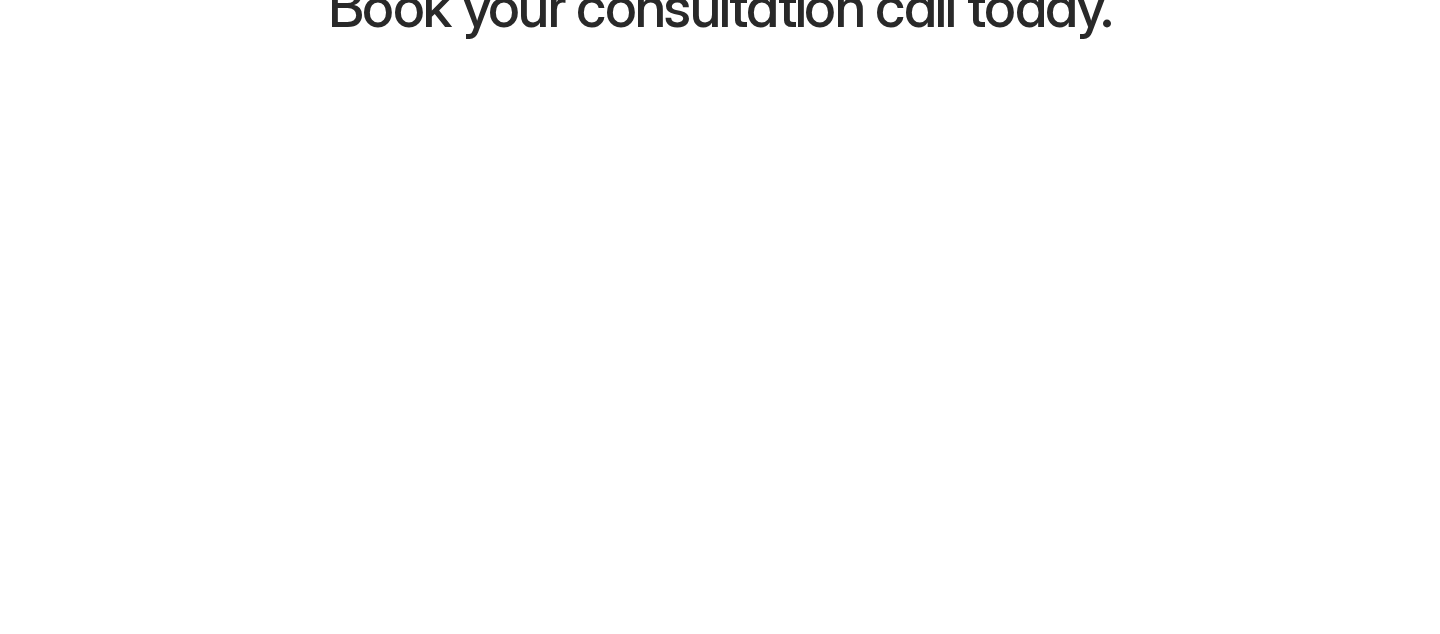 scroll, scrollTop: 0, scrollLeft: 0, axis: both 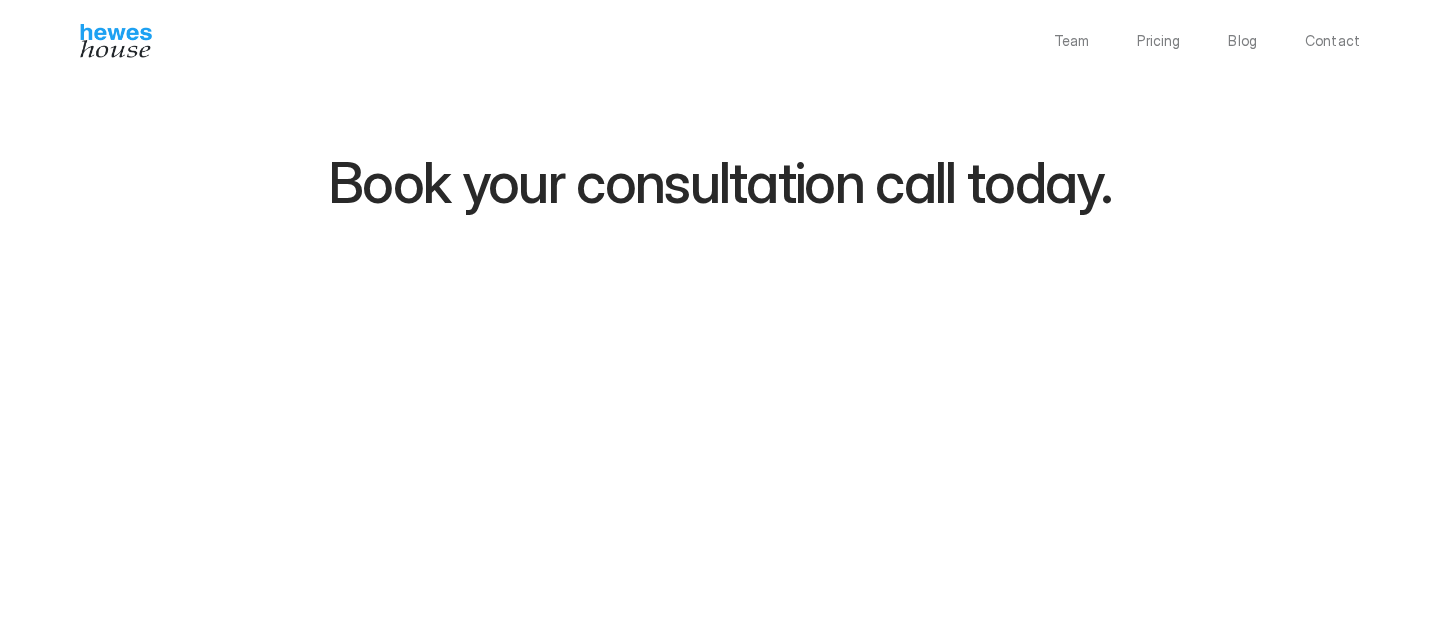 click at bounding box center (116, 41) 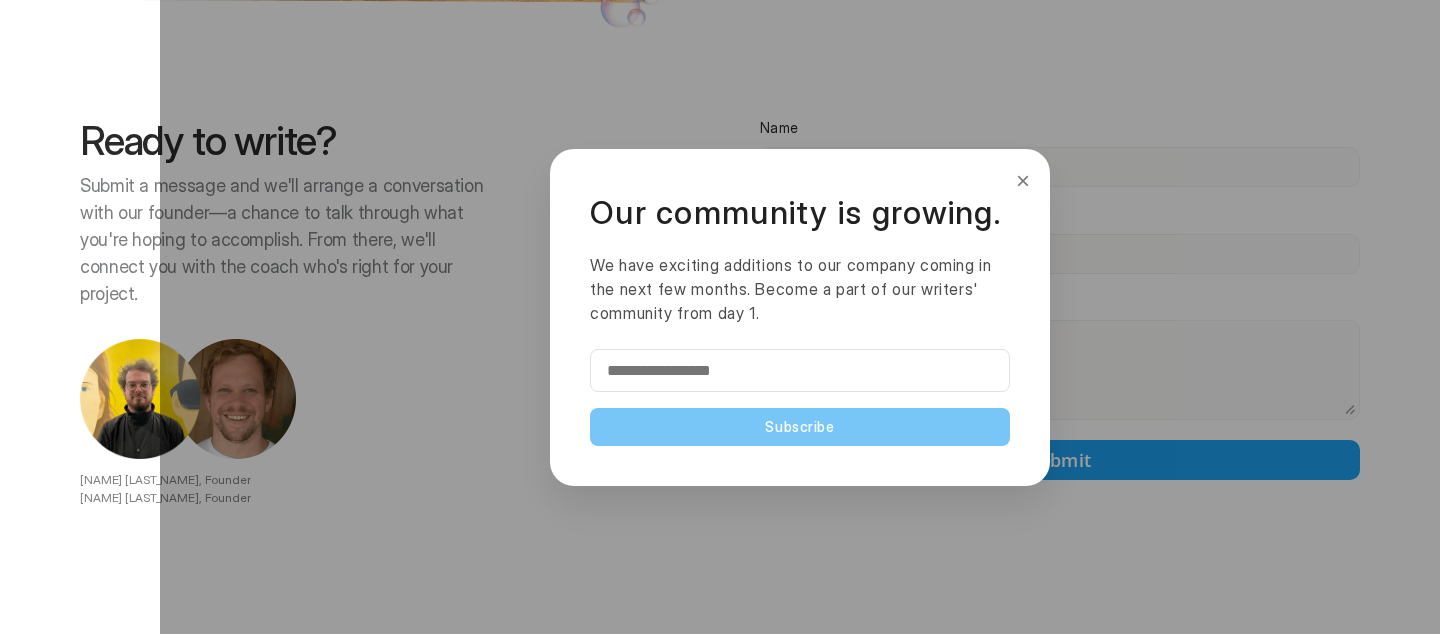 scroll, scrollTop: 4576, scrollLeft: 0, axis: vertical 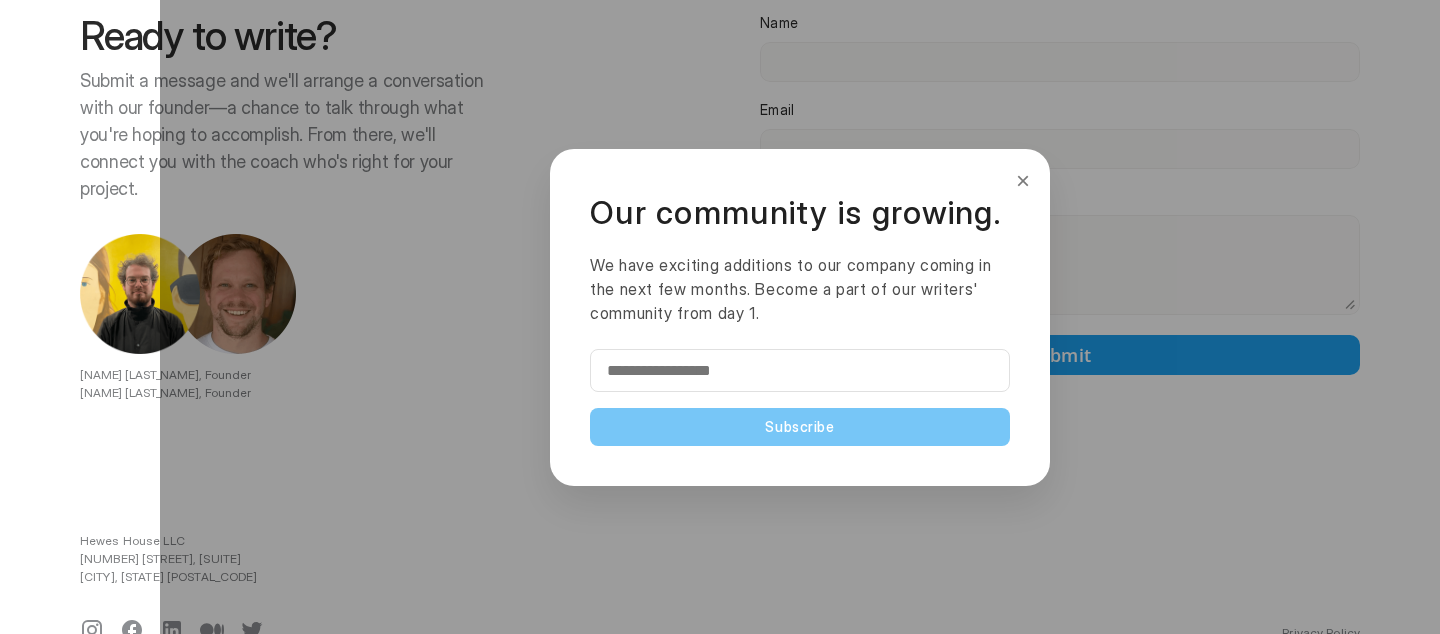 click on "×" at bounding box center (1023, 181) 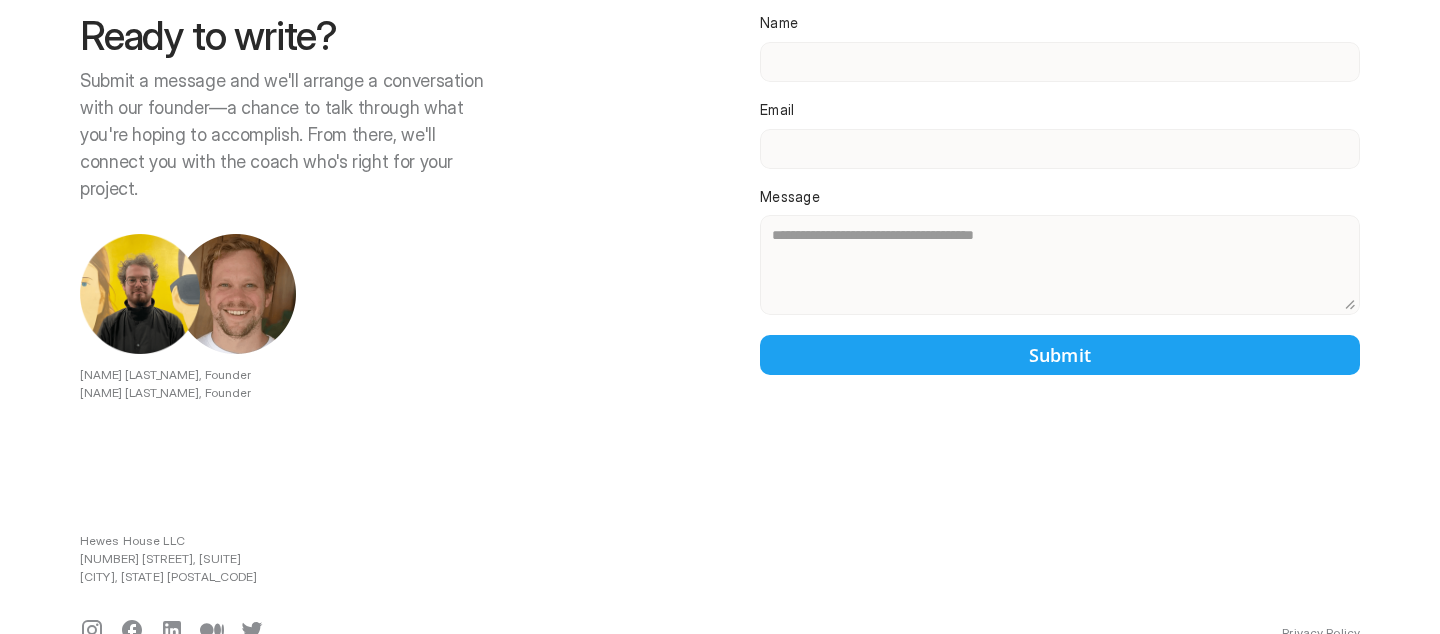 click at bounding box center (800, 317) 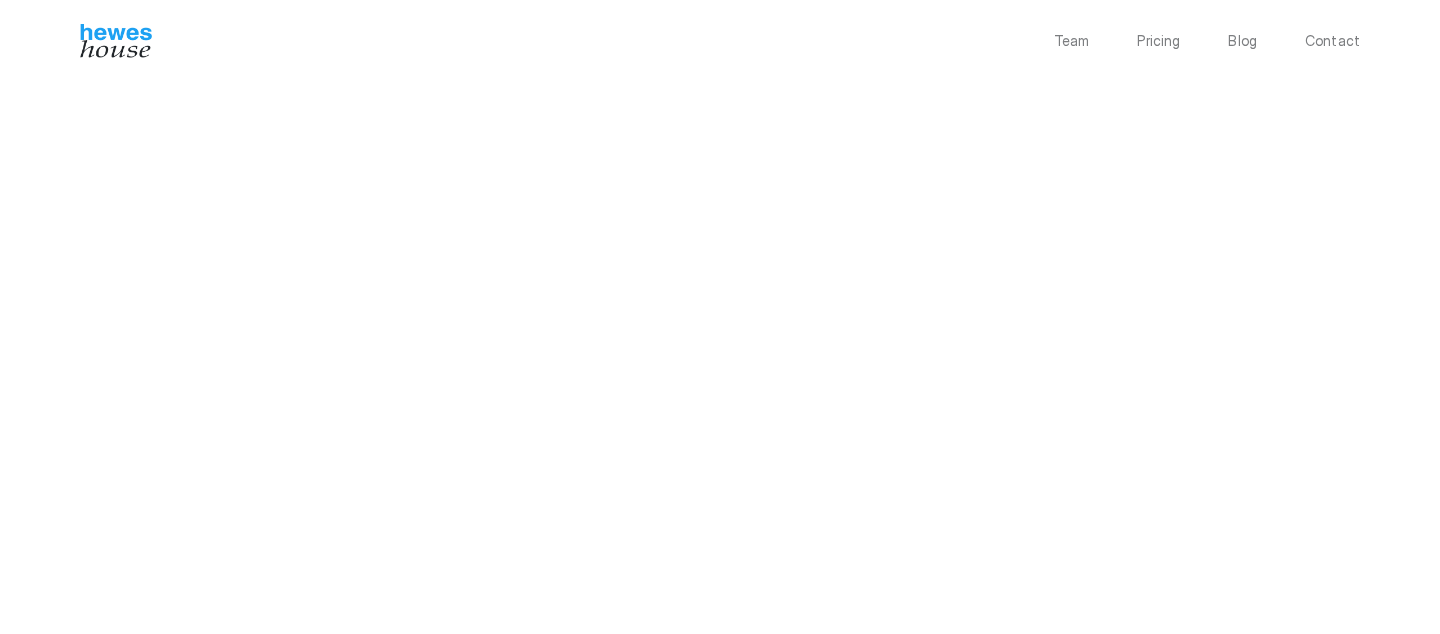 scroll, scrollTop: 0, scrollLeft: 0, axis: both 